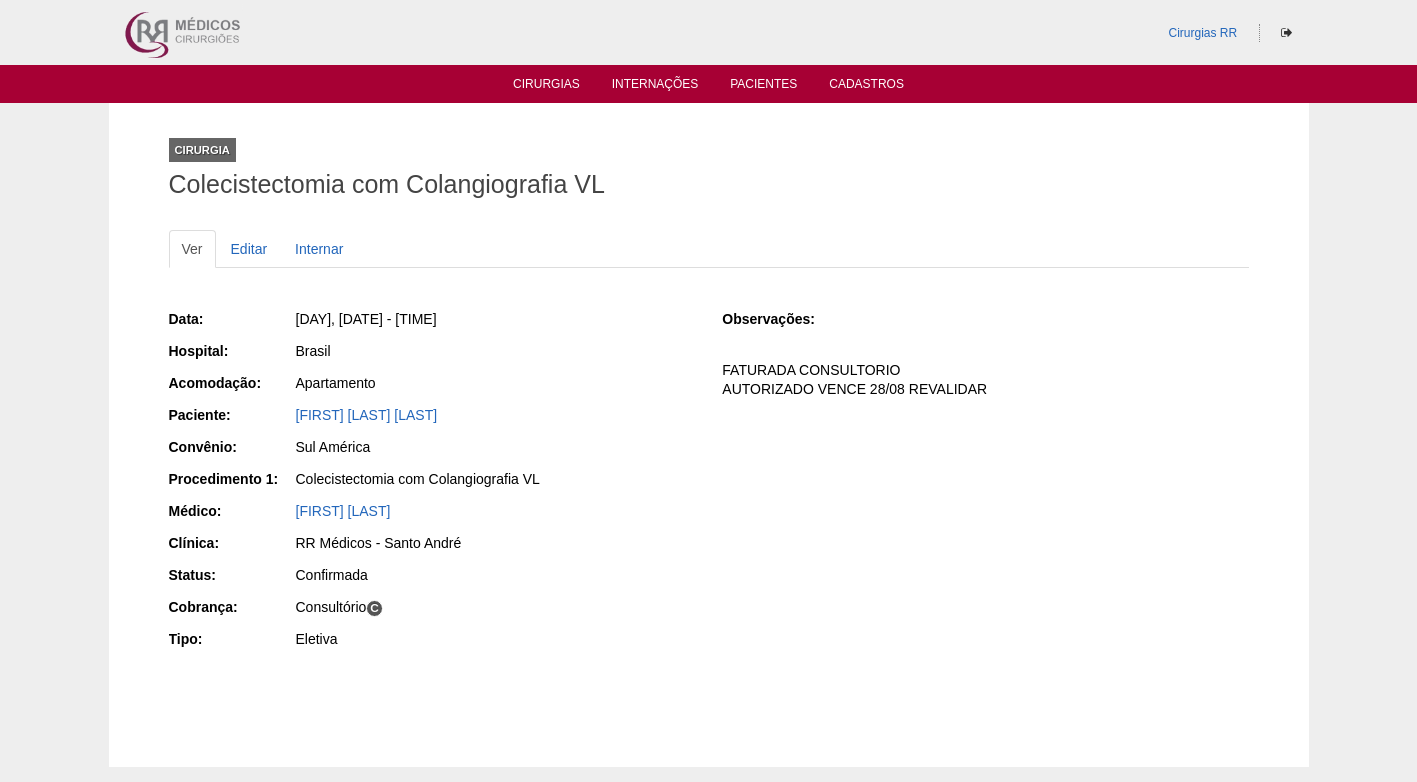 scroll, scrollTop: 0, scrollLeft: 0, axis: both 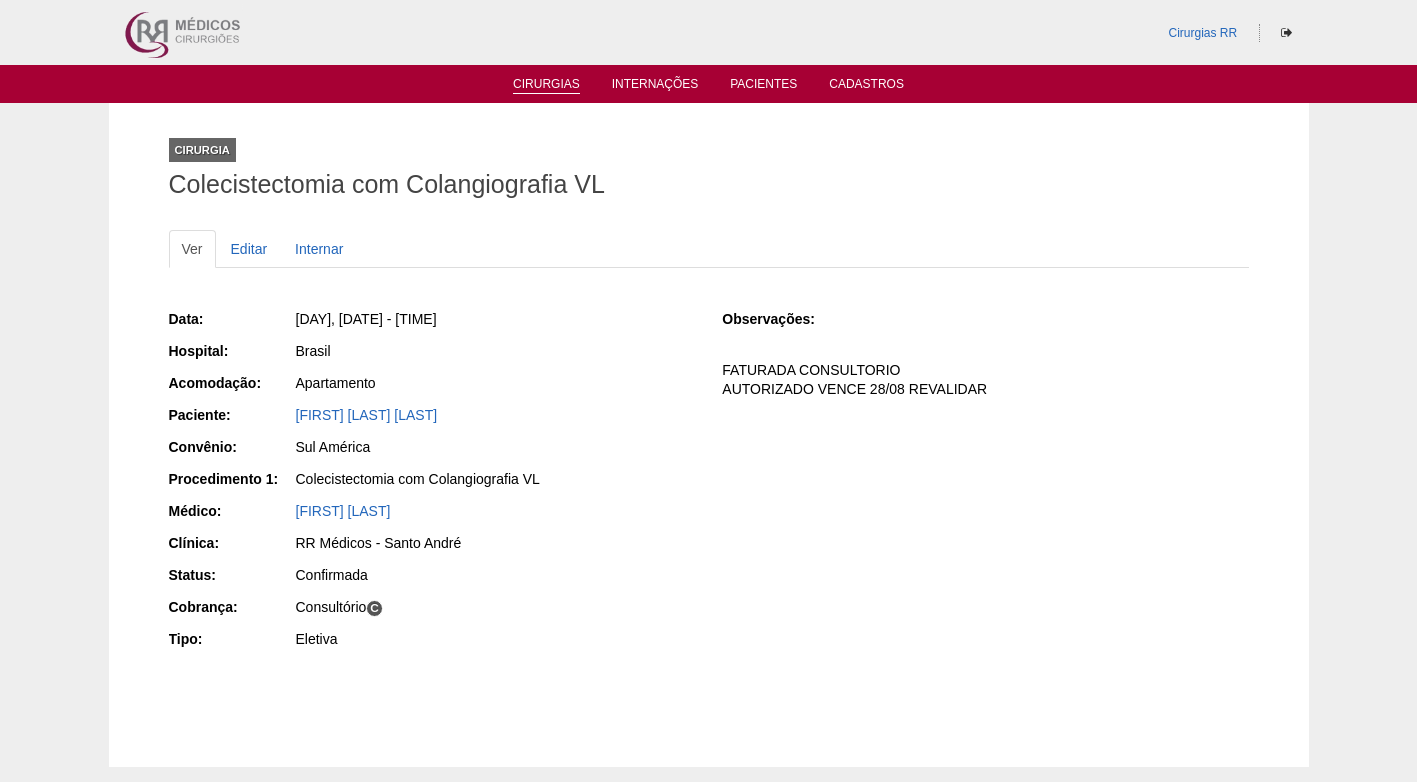 click on "Cirurgias" at bounding box center [546, 85] 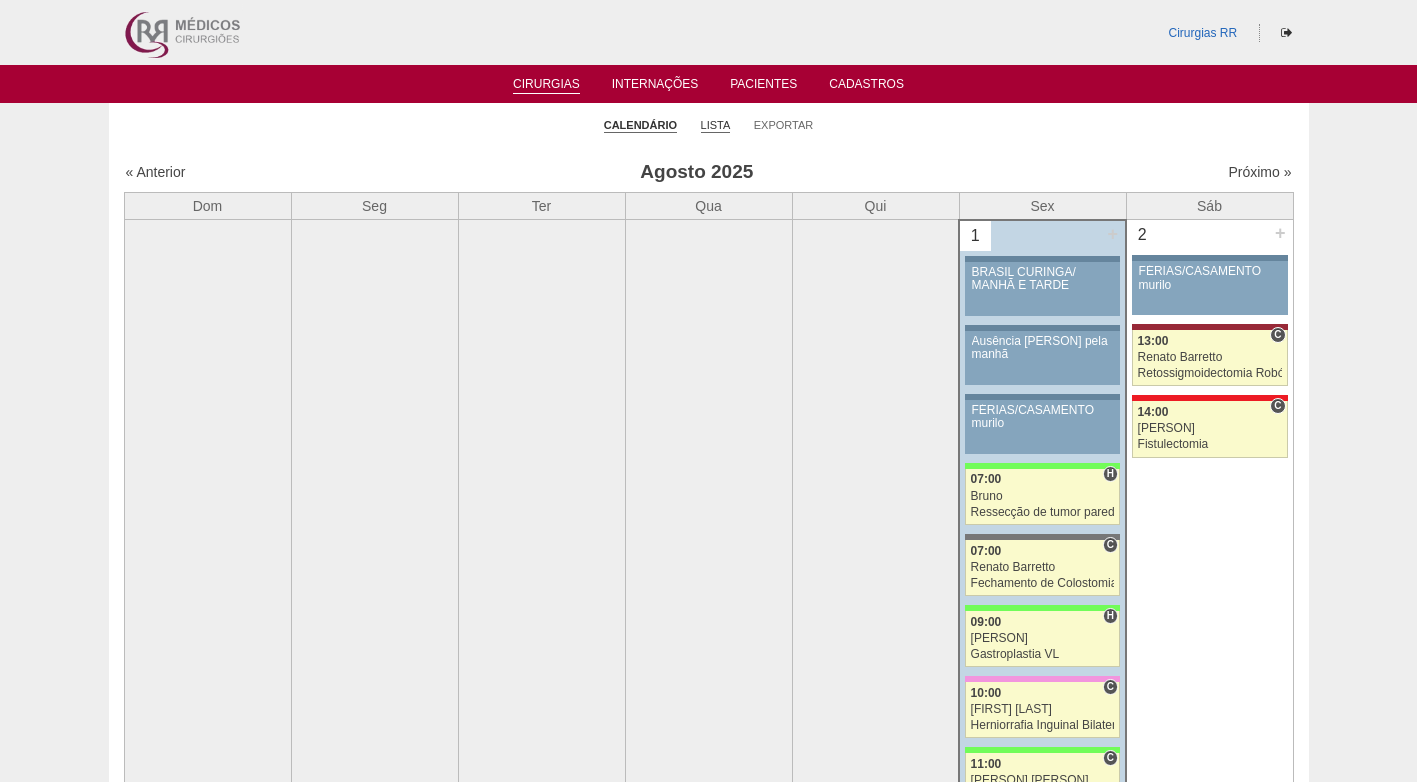 scroll, scrollTop: 0, scrollLeft: 0, axis: both 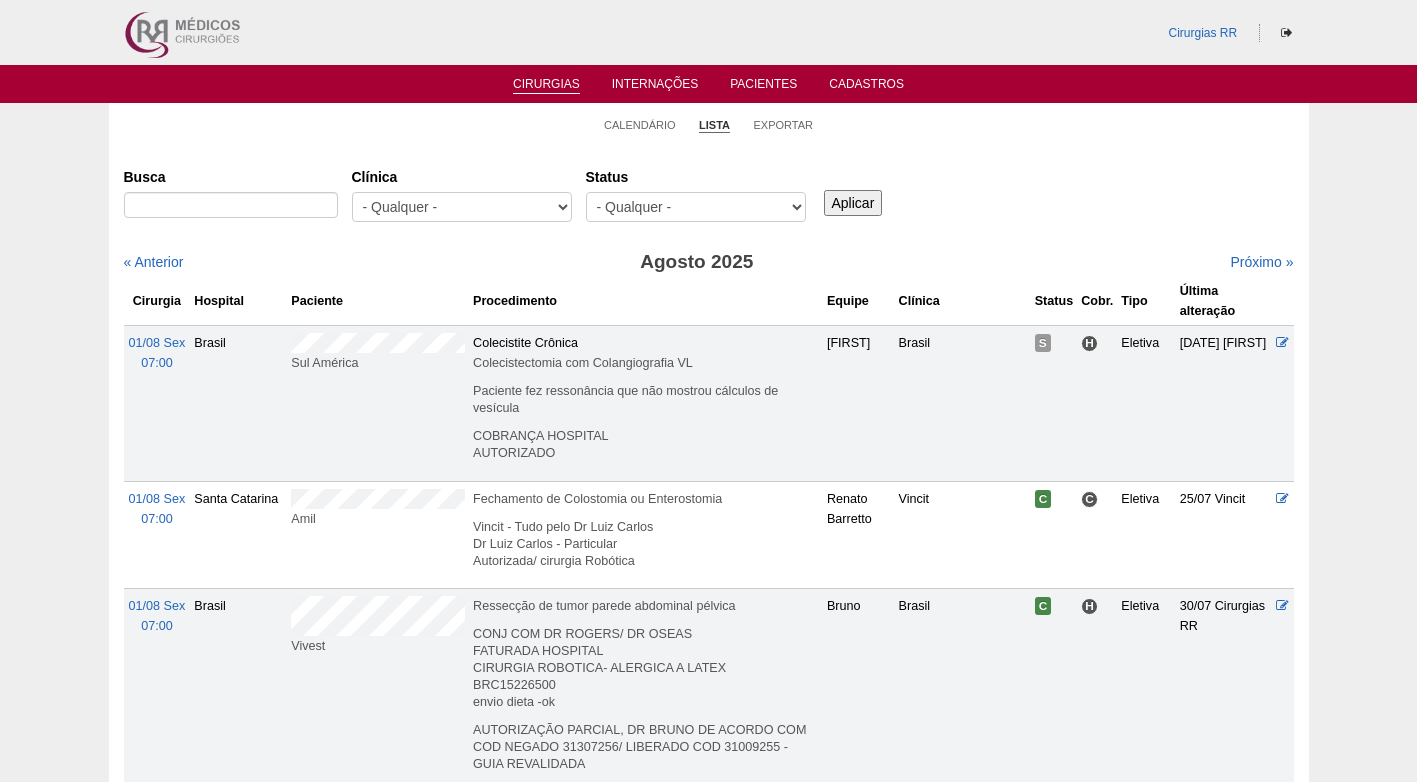 click on "- Qualquer - 6R Alphaville Assunção Bartira Brasil Christovão da Gama Cruz Azul Ifor Neomater RR Médicos - Santo André RR Médicos - São Bernardo do Campo RR Médicos - São Caetano Santa Joana São Luiz SCS Vincit" at bounding box center [462, 207] 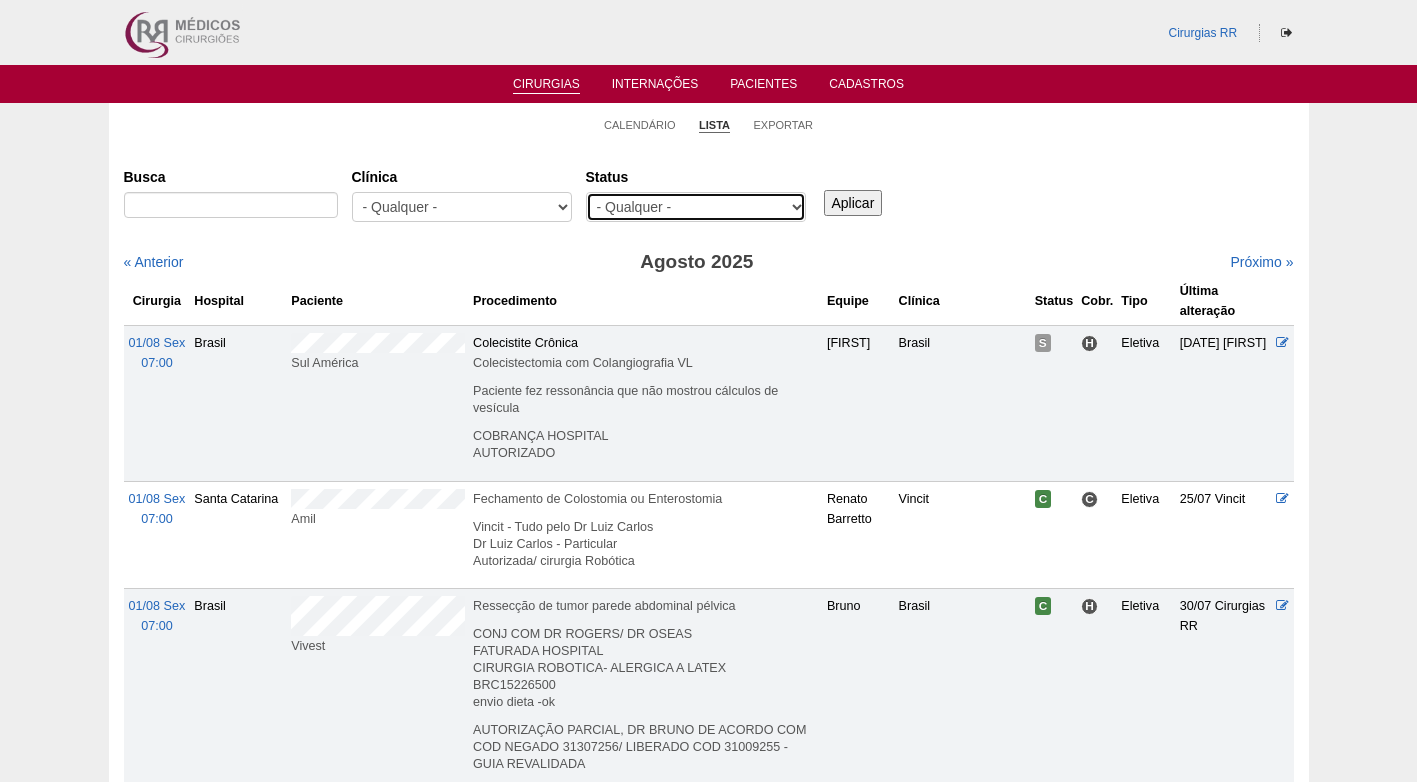 click on "- Qualquer - Reservada Confirmada Suspensa Cancelada" at bounding box center (696, 207) 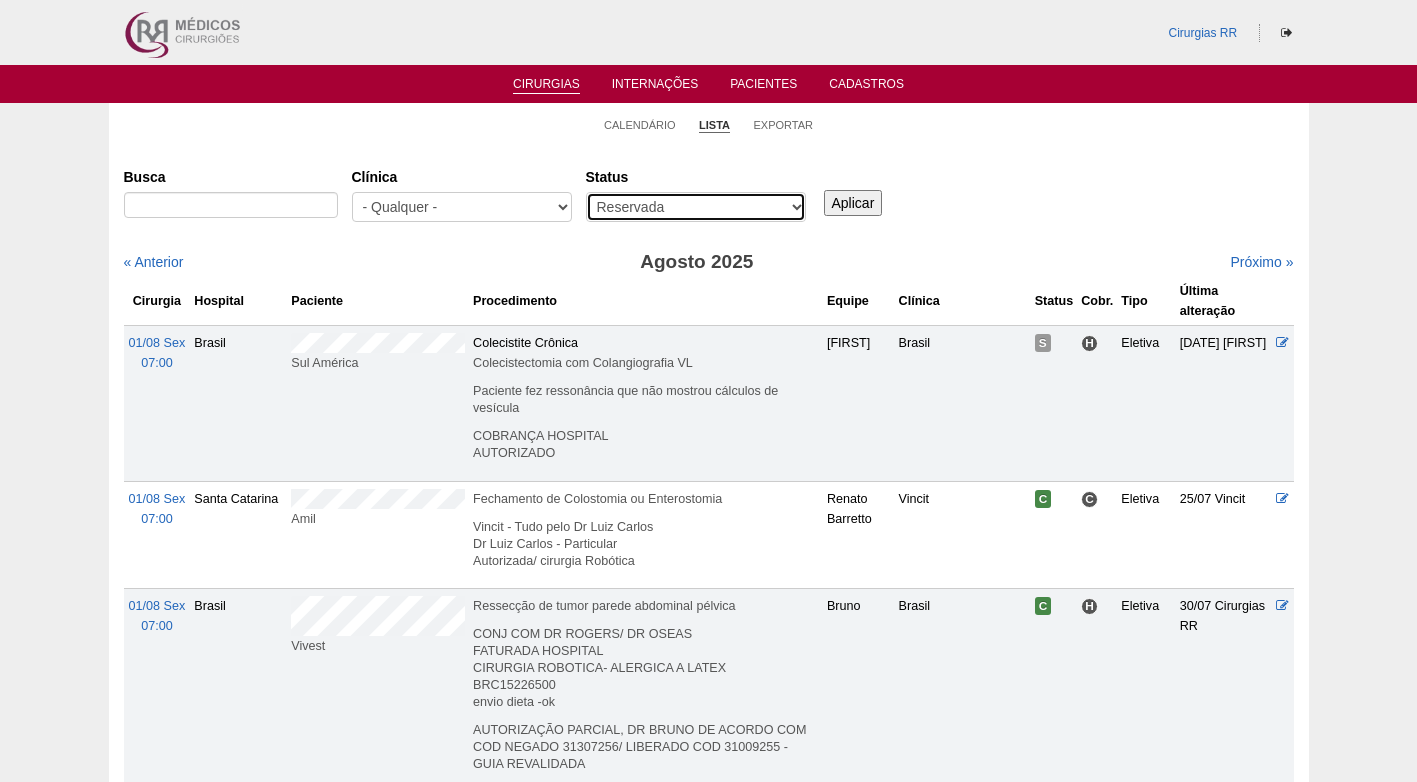 click on "- Qualquer - Reservada Confirmada Suspensa Cancelada" at bounding box center [696, 207] 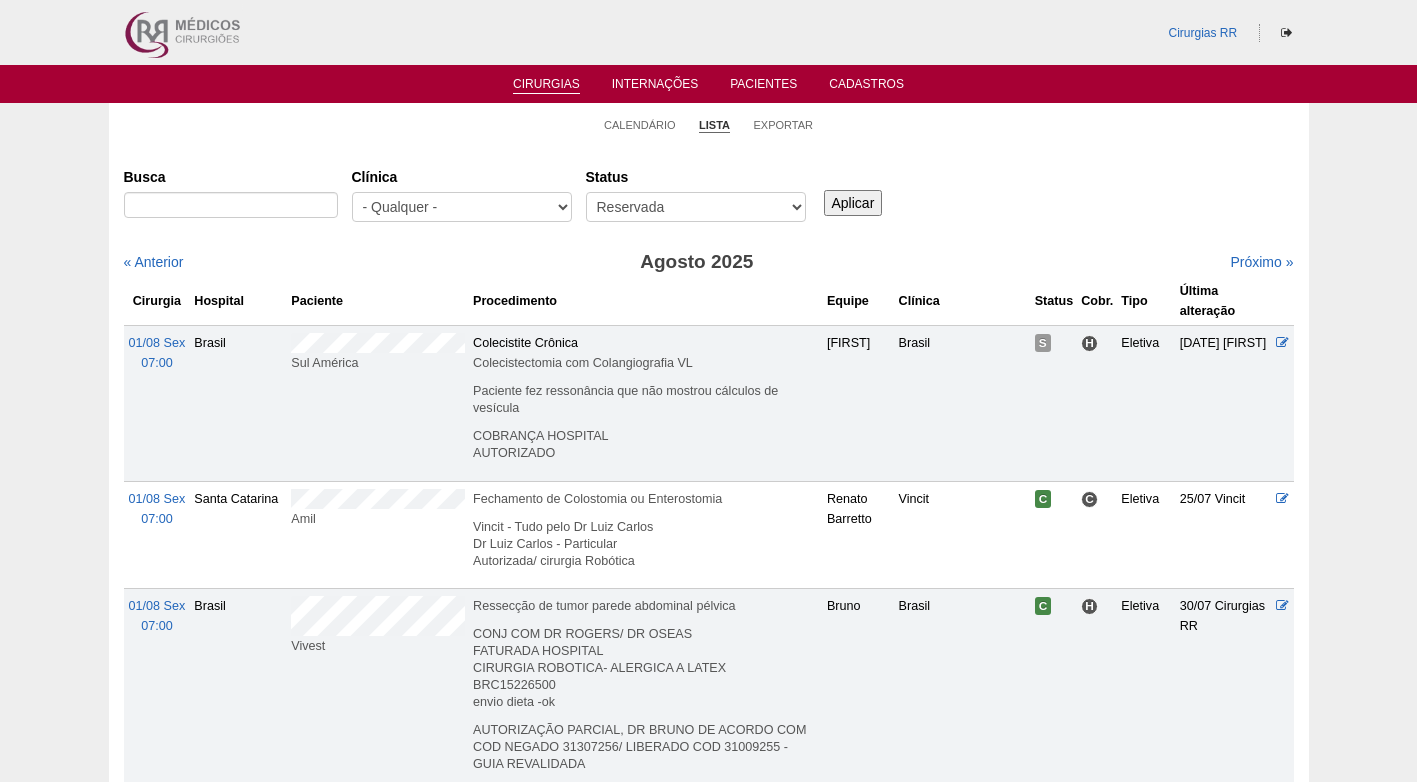 click on "Aplicar" at bounding box center [853, 203] 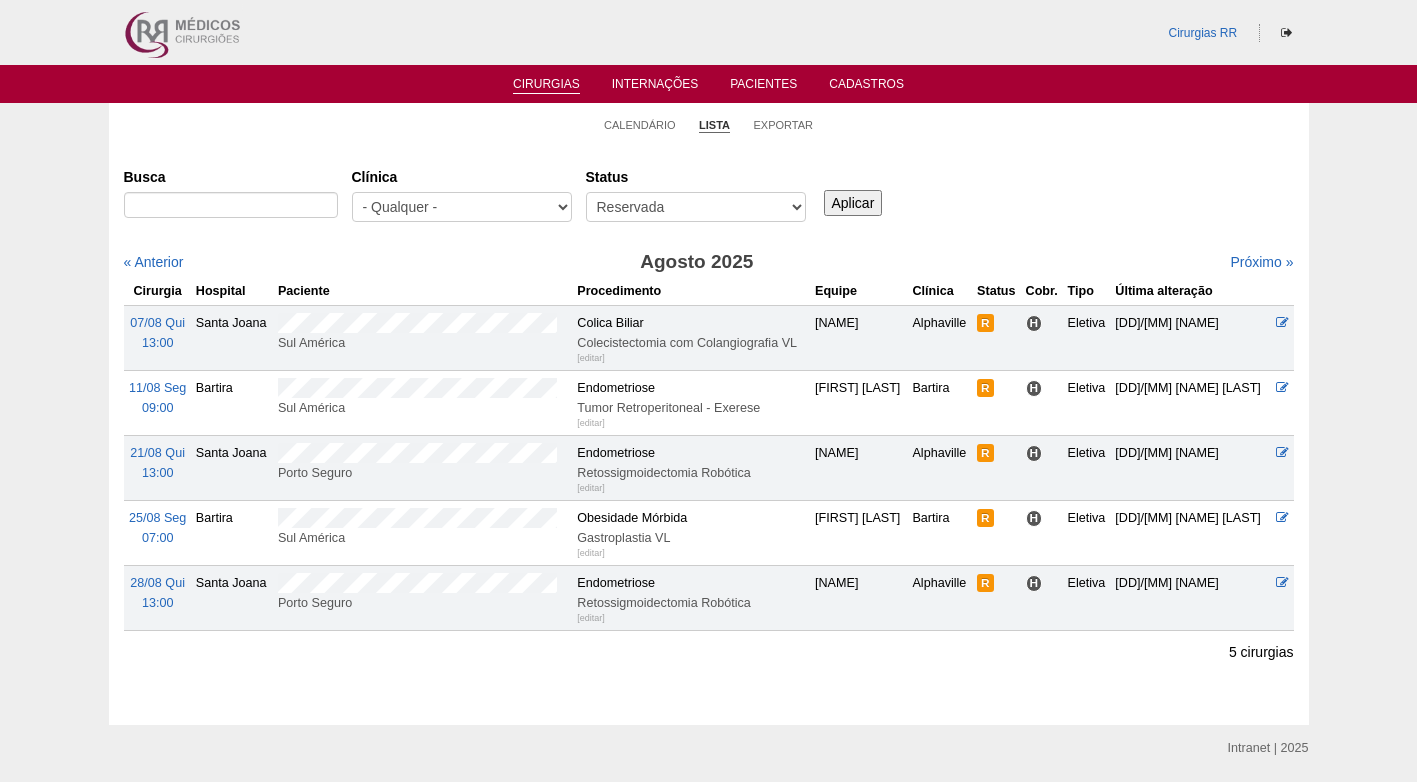 scroll, scrollTop: 0, scrollLeft: 0, axis: both 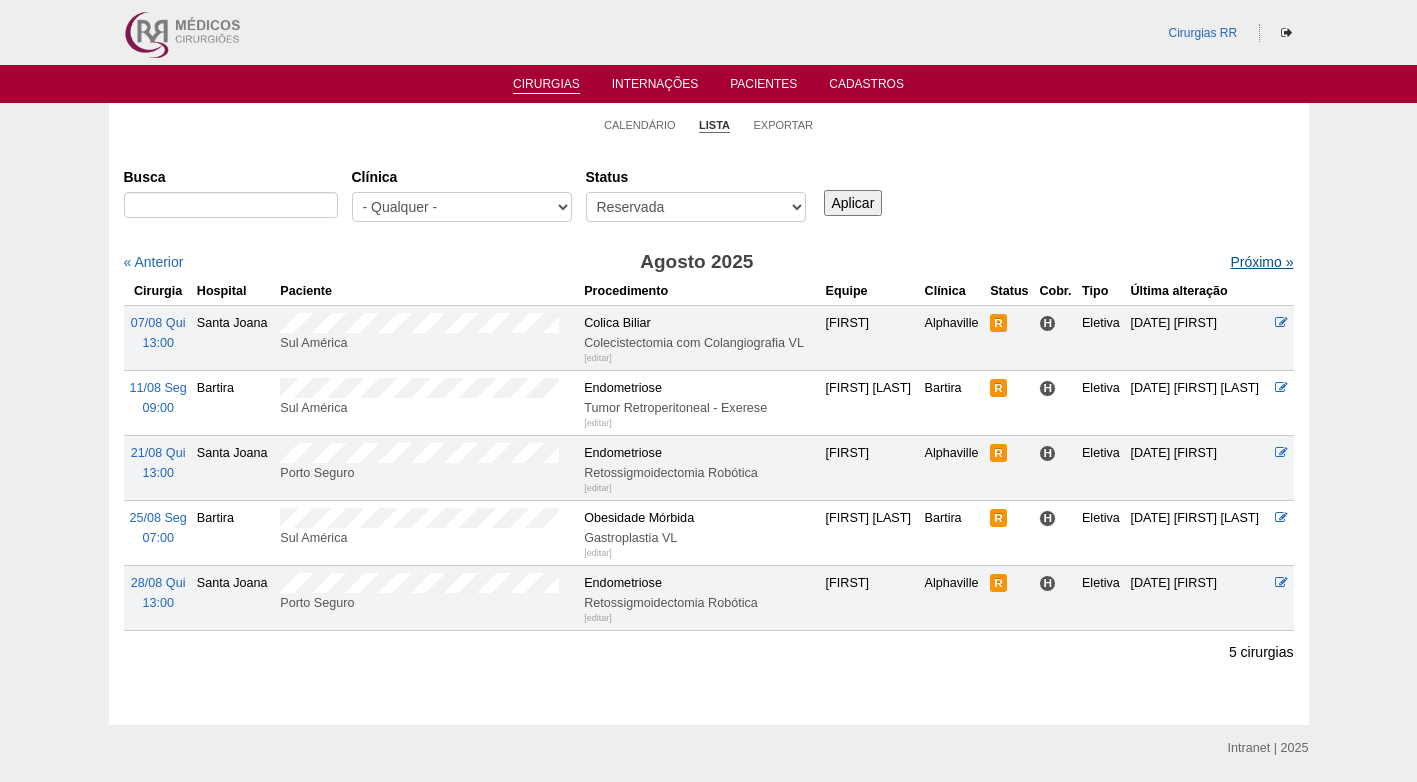 click on "Próximo »" at bounding box center (1261, 262) 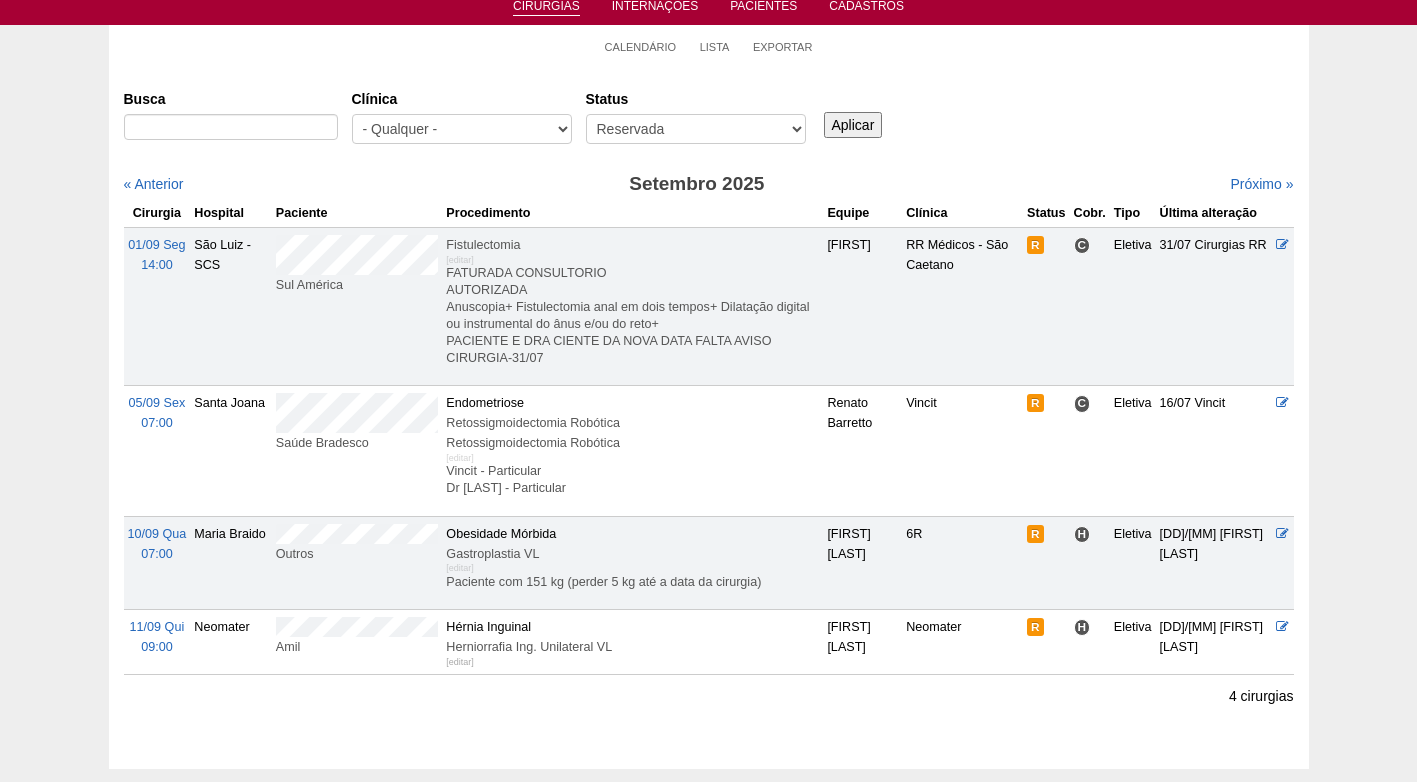 scroll, scrollTop: 100, scrollLeft: 0, axis: vertical 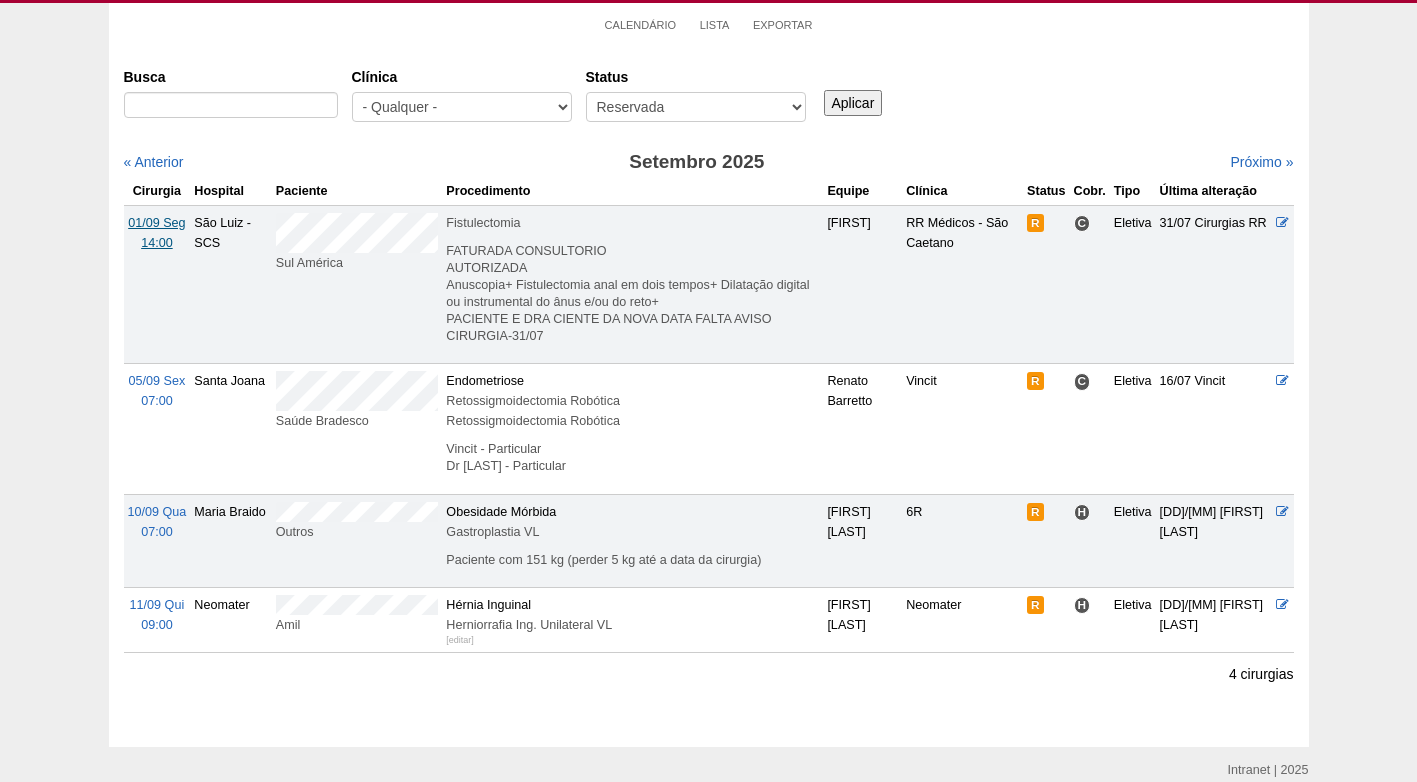 click on "01/09 Seg" at bounding box center [156, 223] 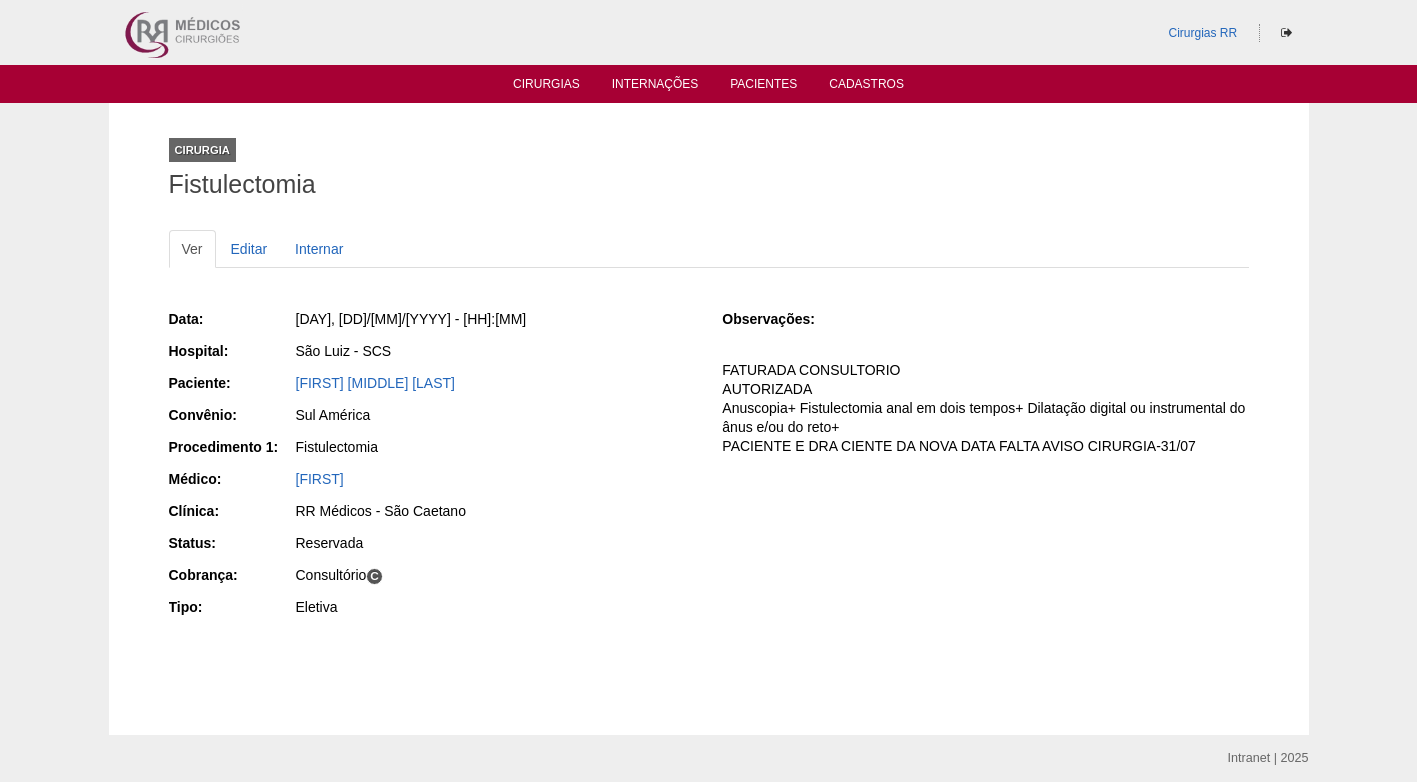 scroll, scrollTop: 0, scrollLeft: 0, axis: both 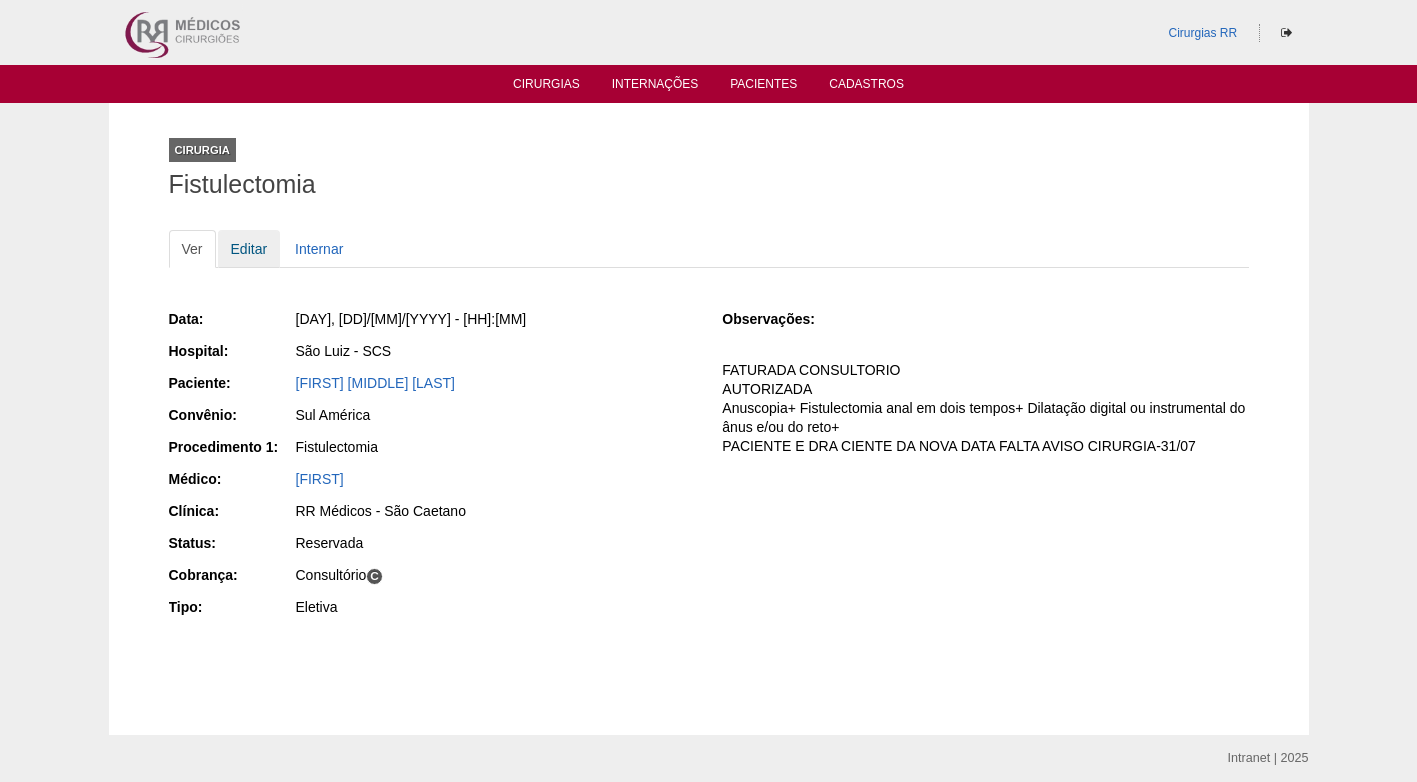 click on "Editar" at bounding box center [249, 249] 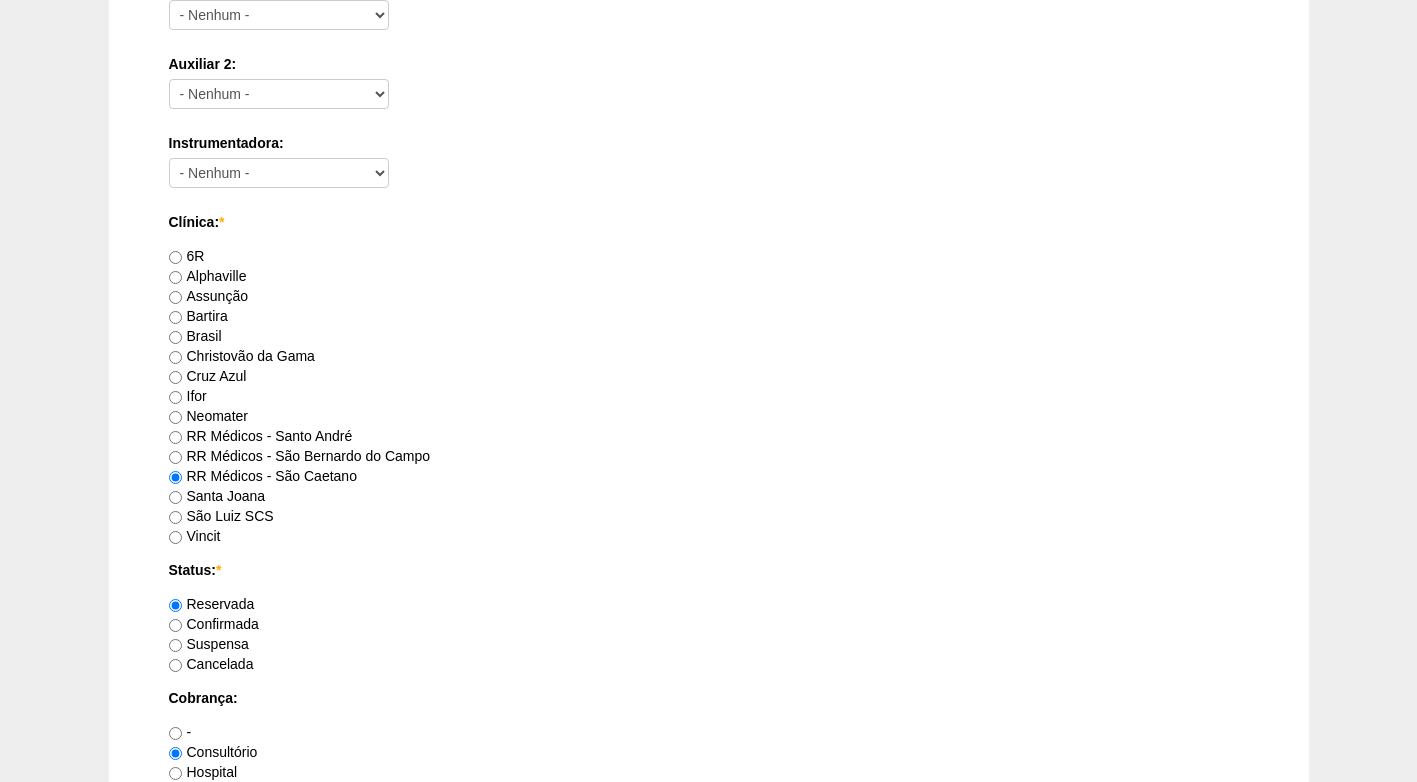 scroll, scrollTop: 1600, scrollLeft: 0, axis: vertical 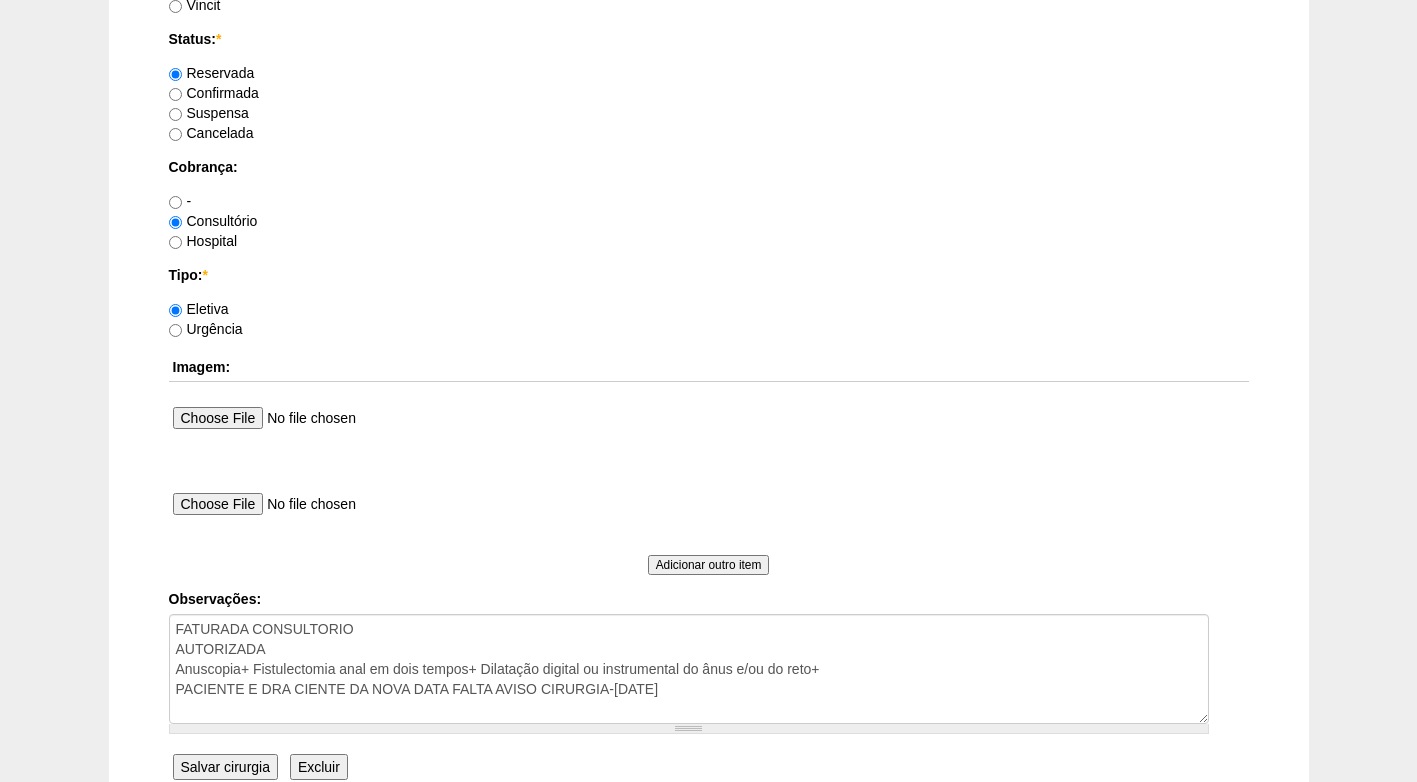 click on "Confirmada" at bounding box center (214, 93) 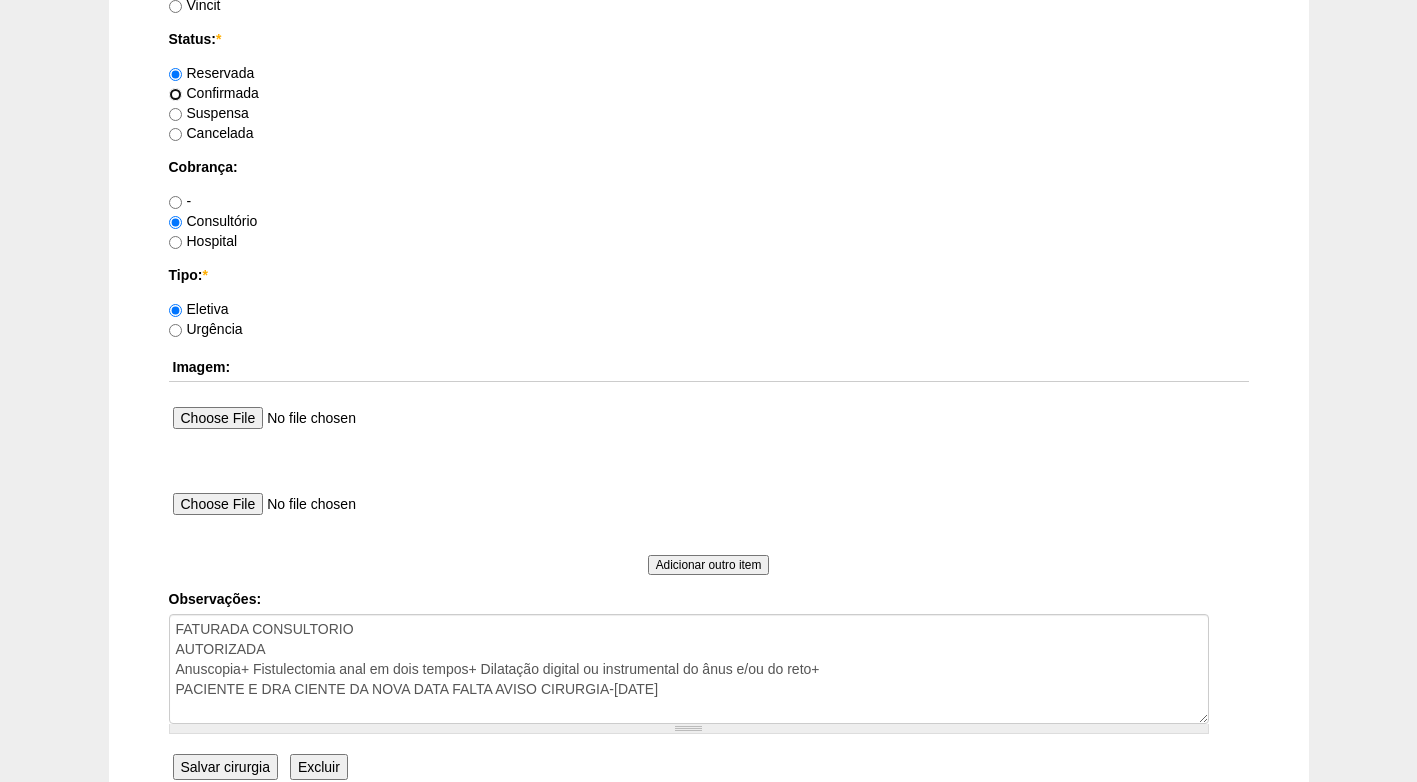 click on "Confirmada" at bounding box center [175, 94] 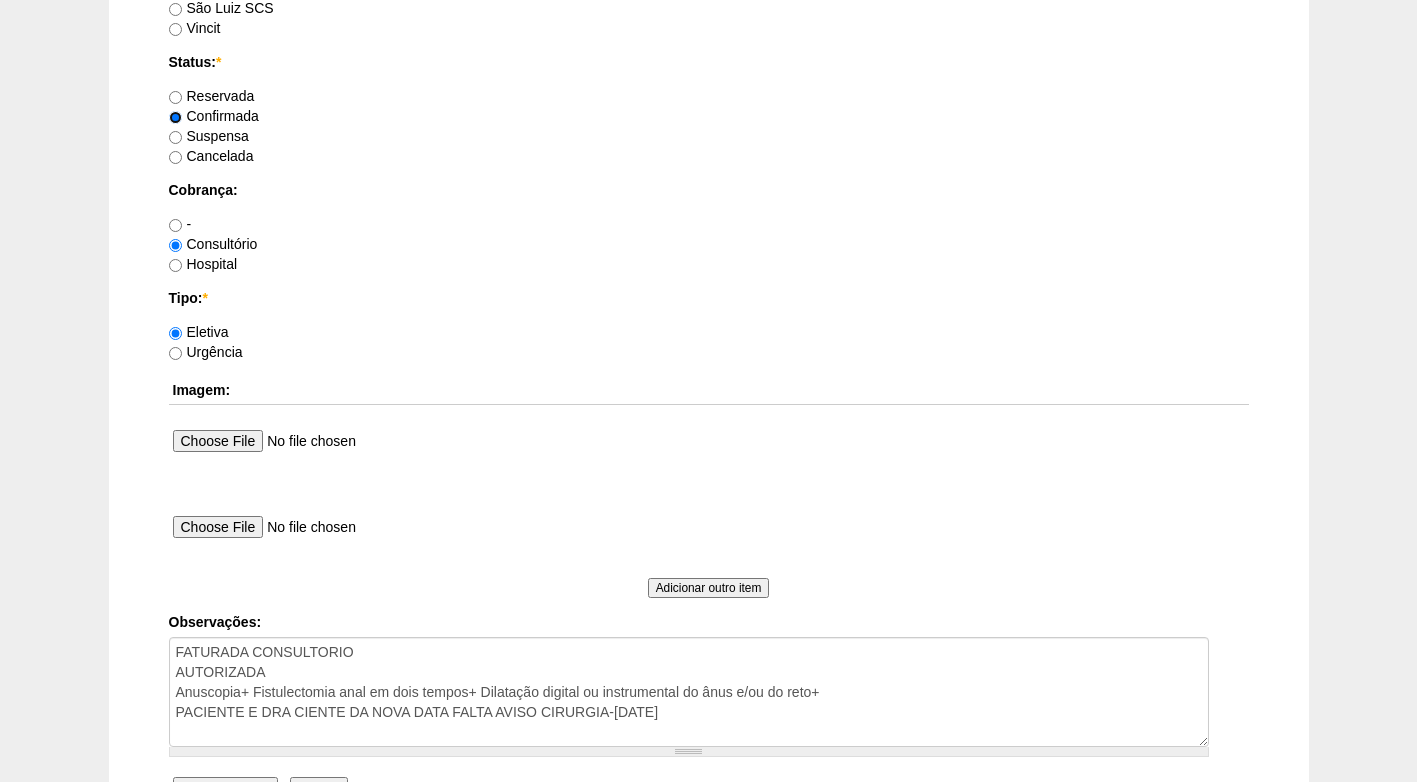 scroll, scrollTop: 1795, scrollLeft: 0, axis: vertical 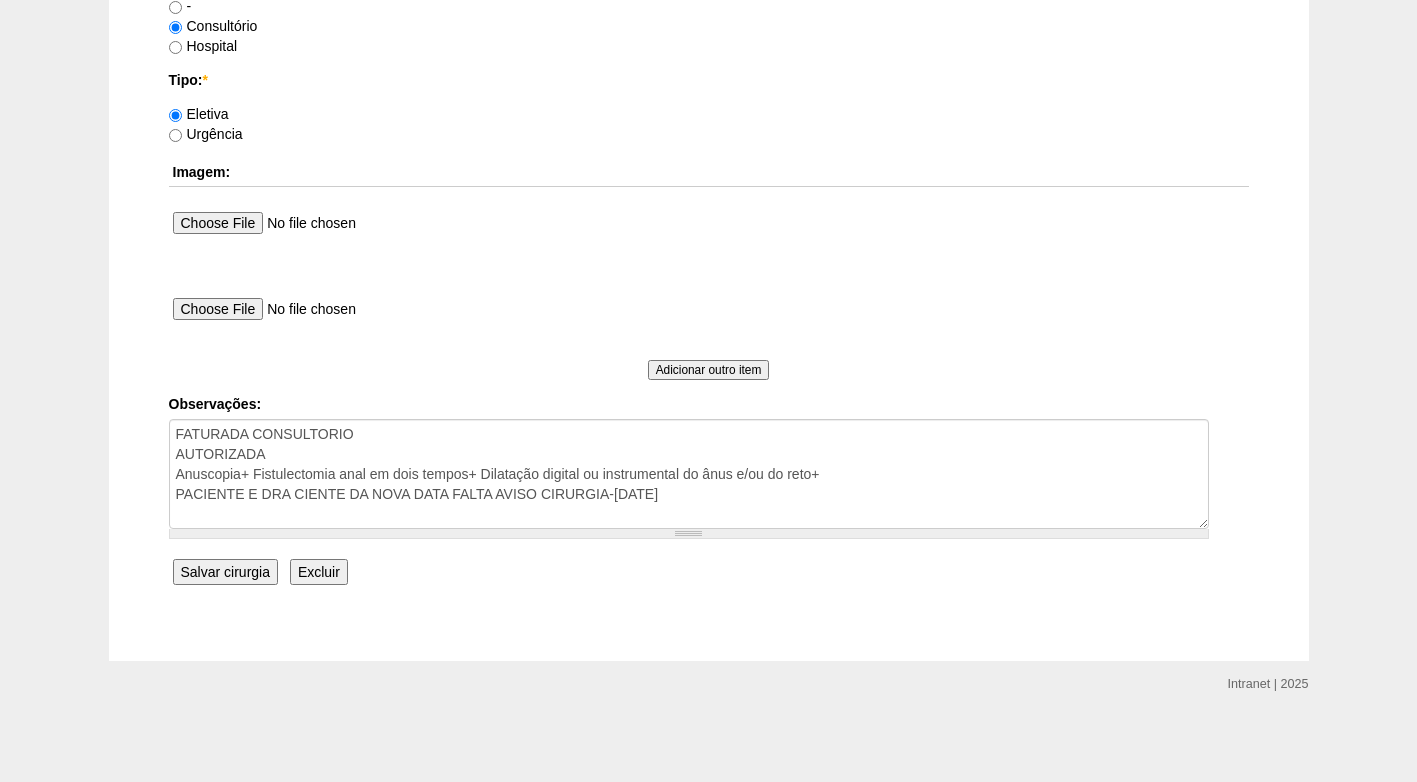 click on "Salvar cirurgia" at bounding box center (225, 572) 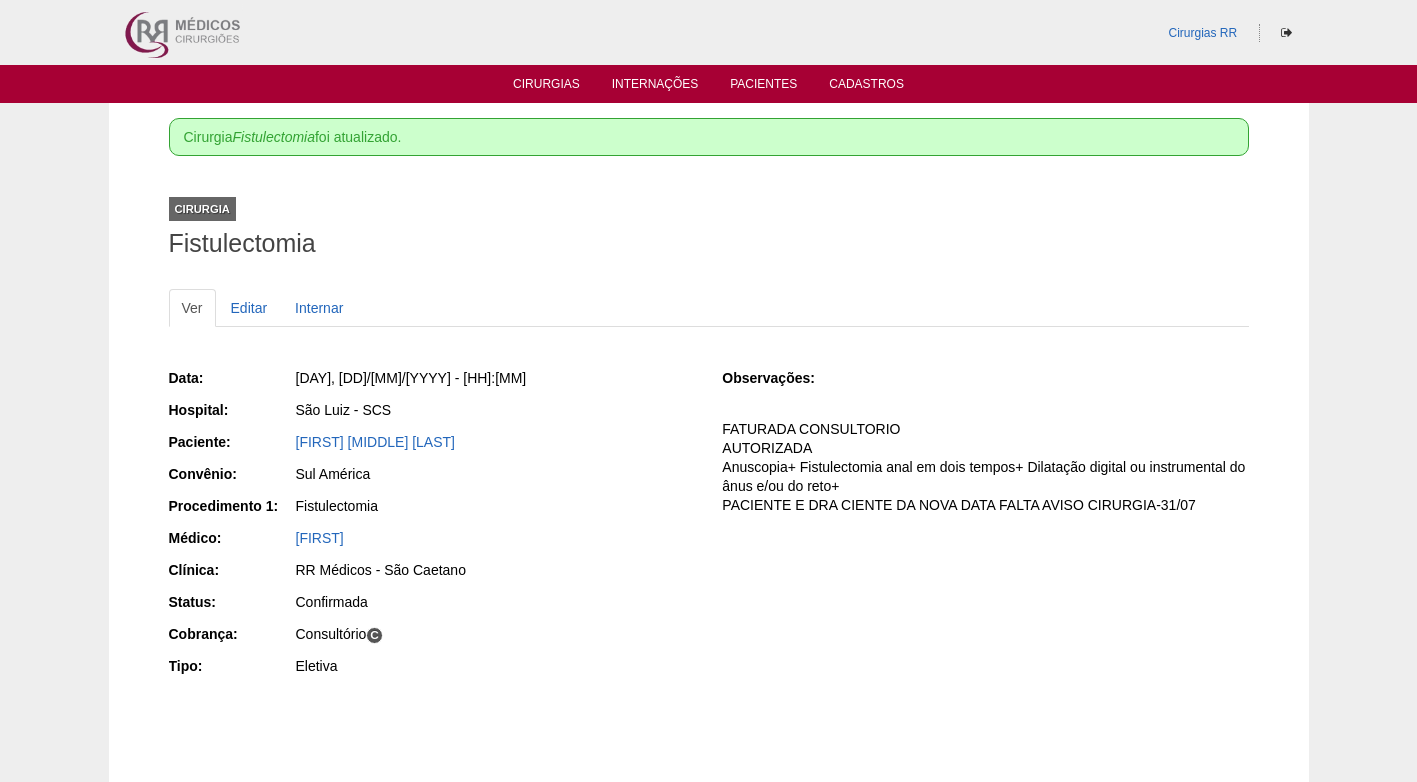 scroll, scrollTop: 0, scrollLeft: 0, axis: both 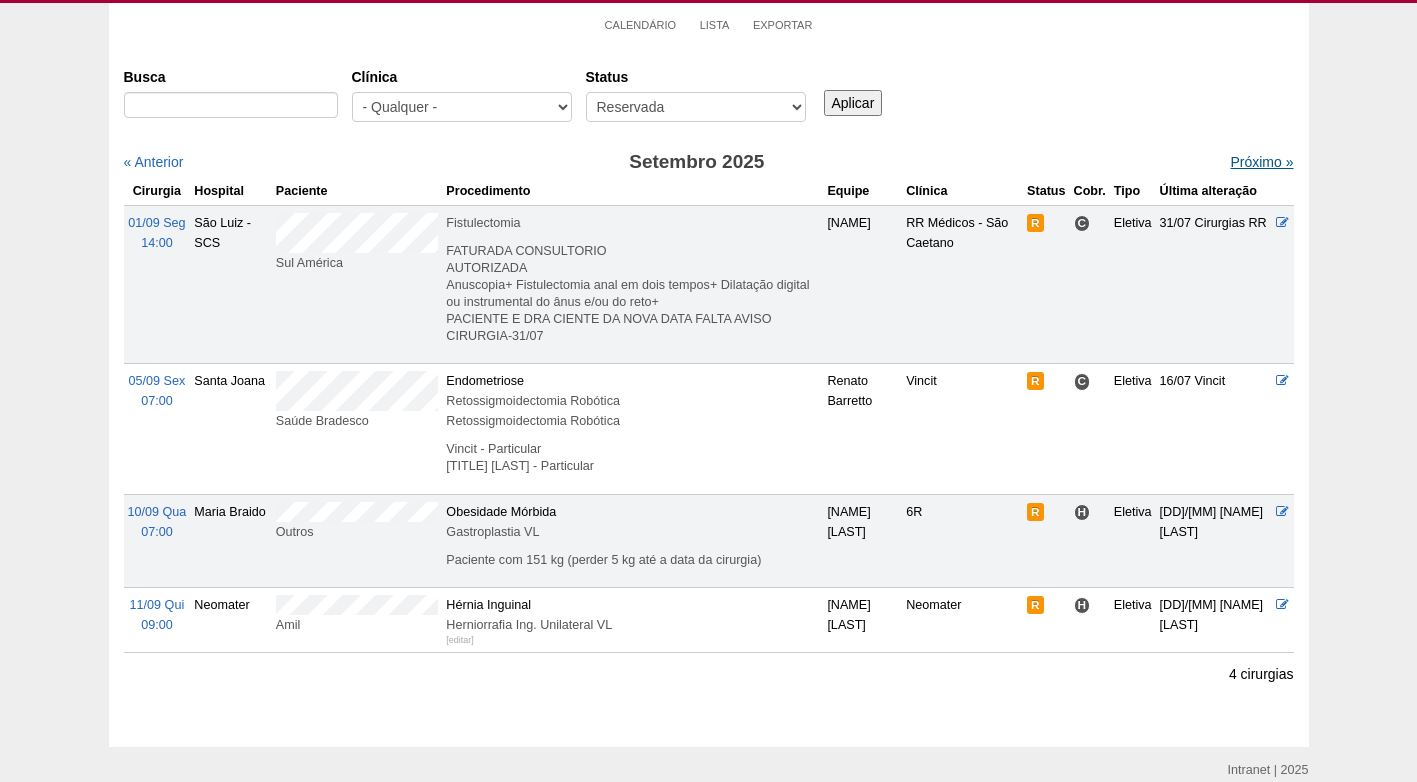 click on "Próximo »" at bounding box center [1261, 162] 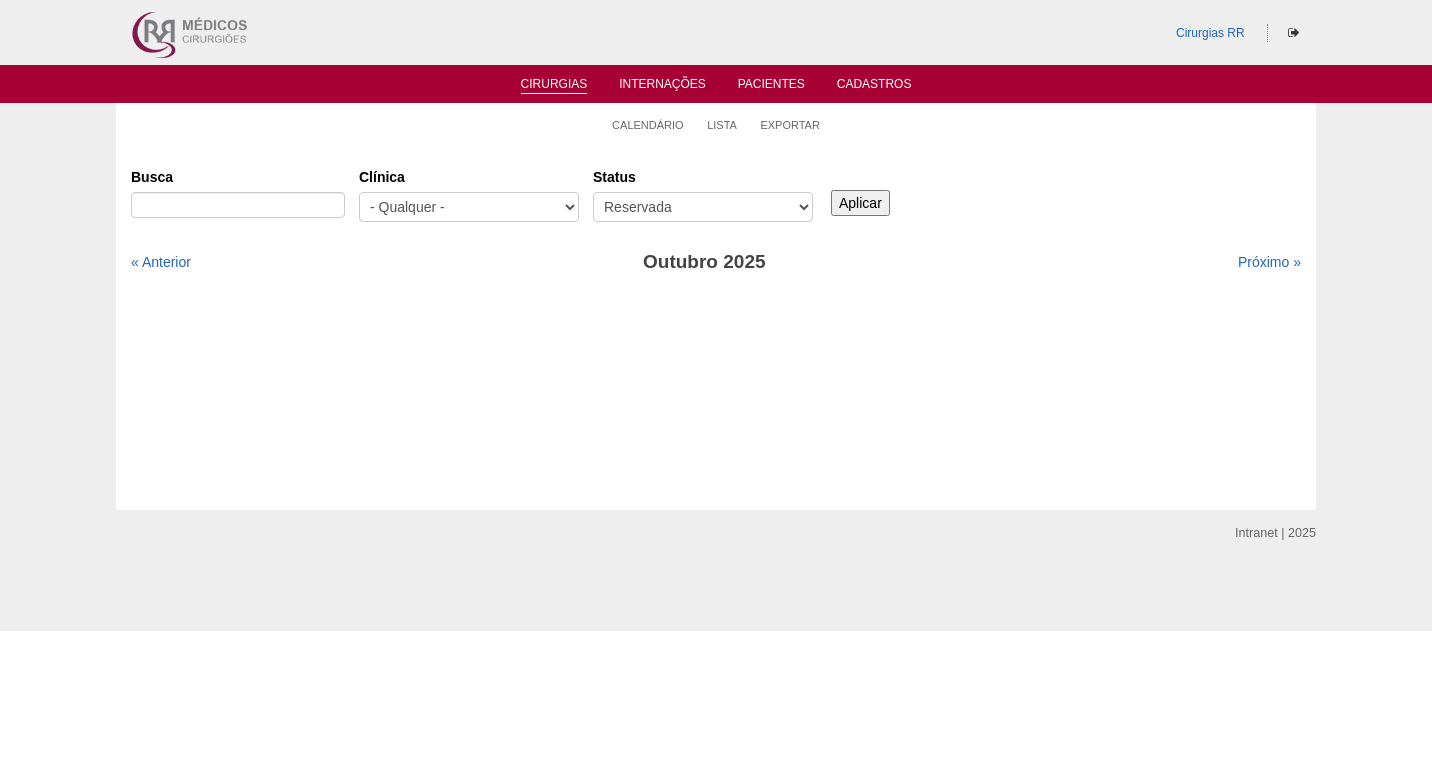 scroll, scrollTop: 0, scrollLeft: 0, axis: both 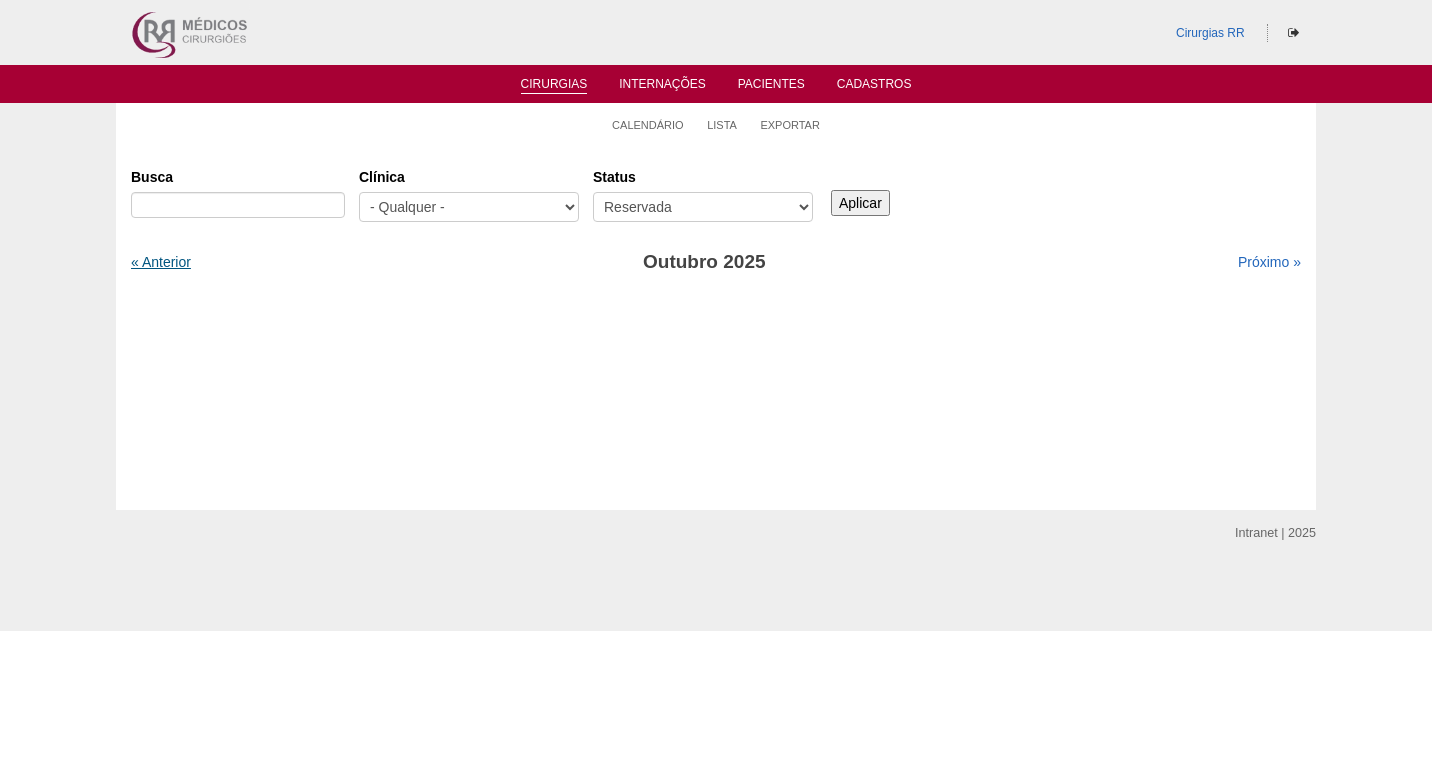 click on "« Anterior" at bounding box center [161, 262] 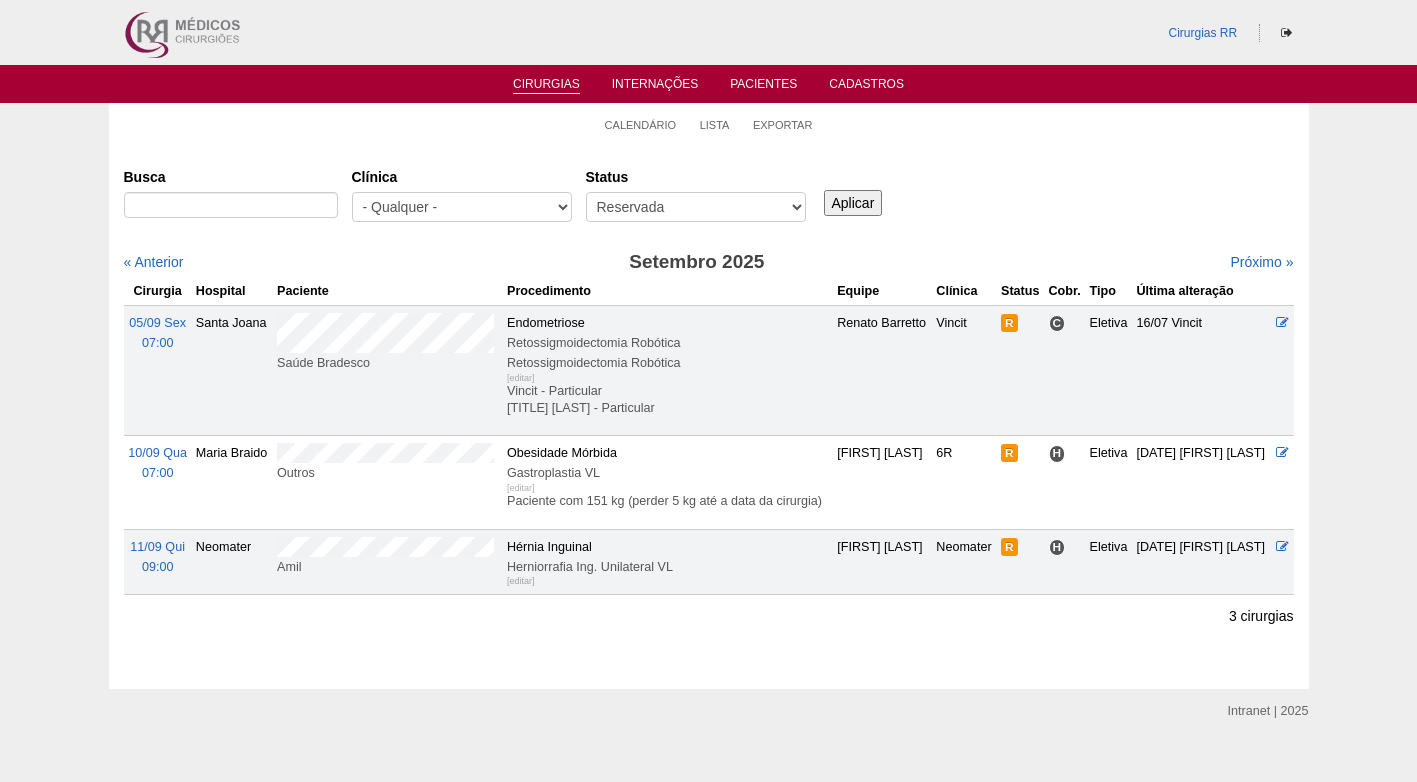 scroll, scrollTop: 0, scrollLeft: 0, axis: both 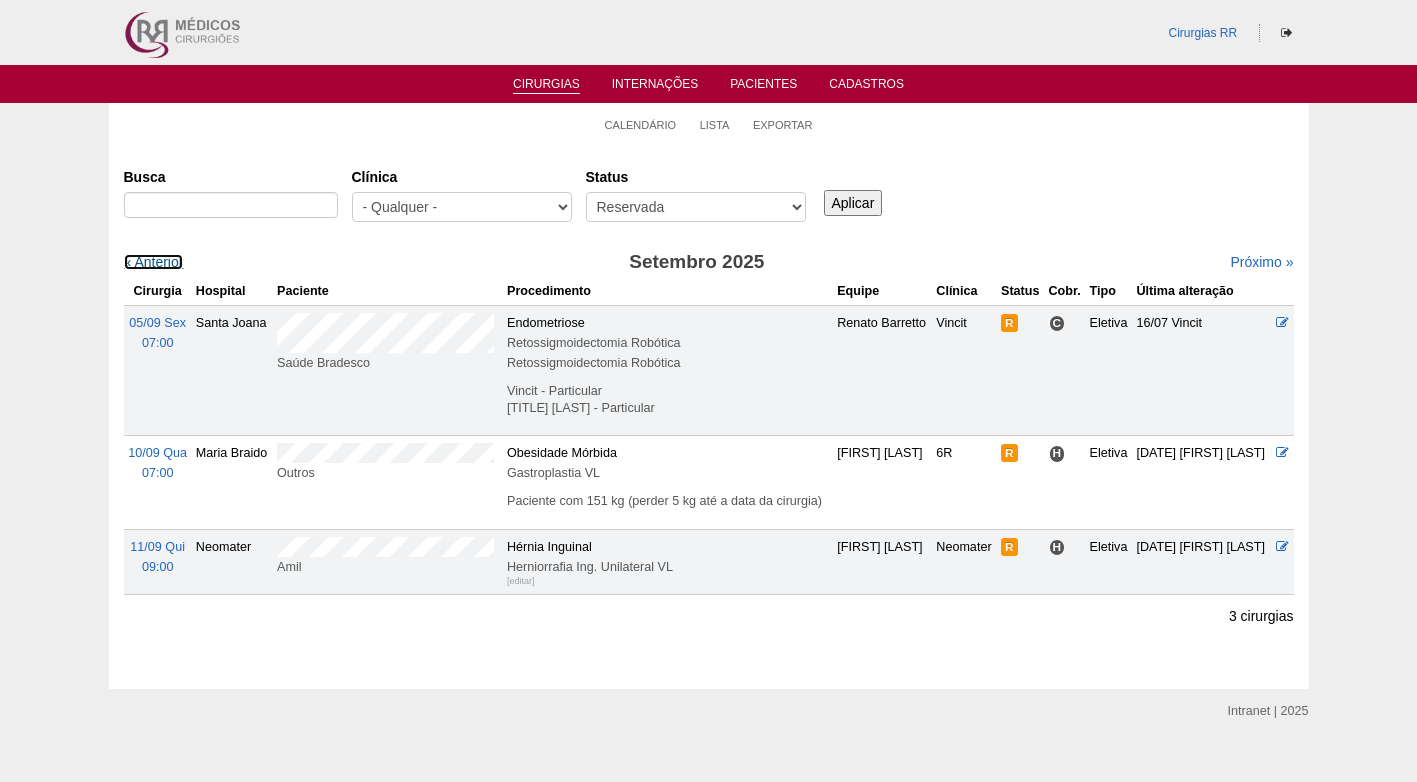 click on "« Anterior" at bounding box center (154, 262) 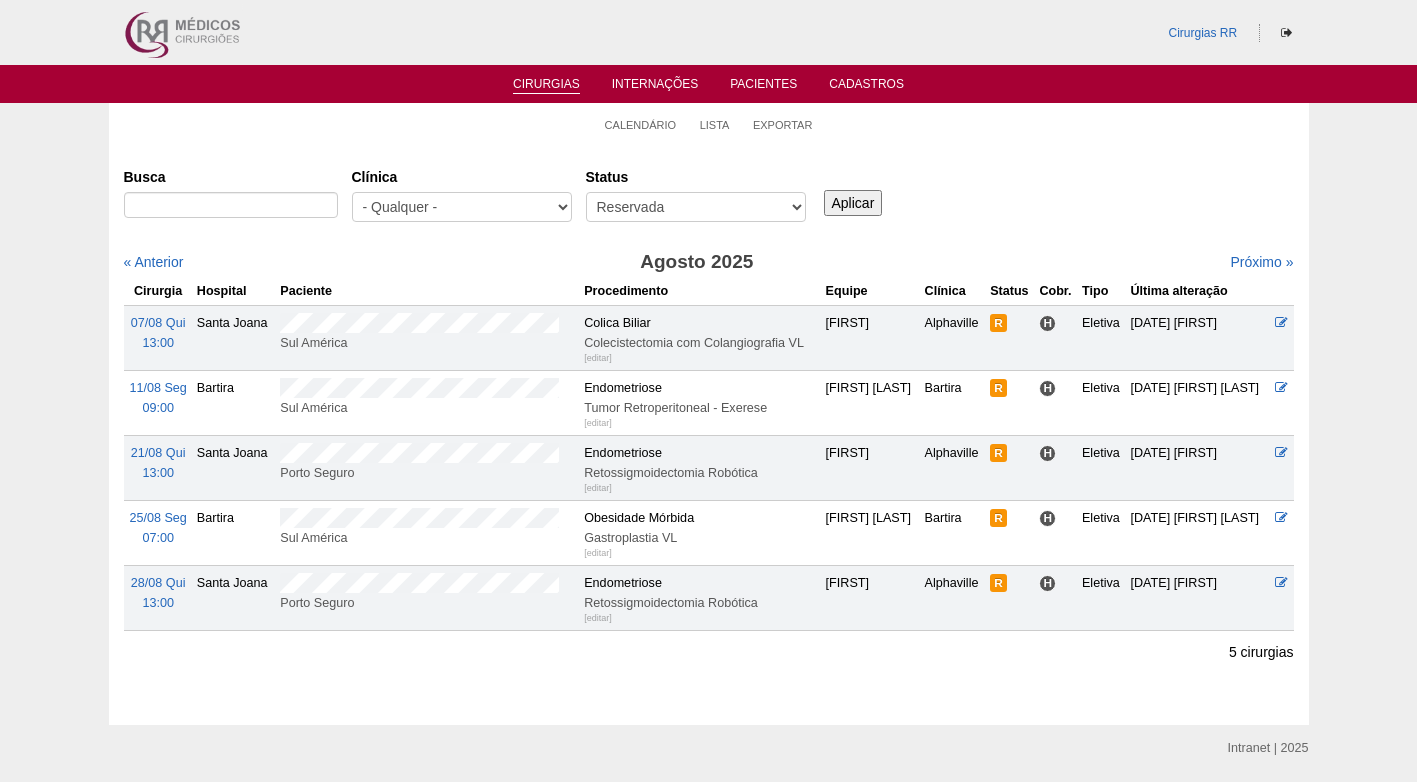 scroll, scrollTop: 0, scrollLeft: 0, axis: both 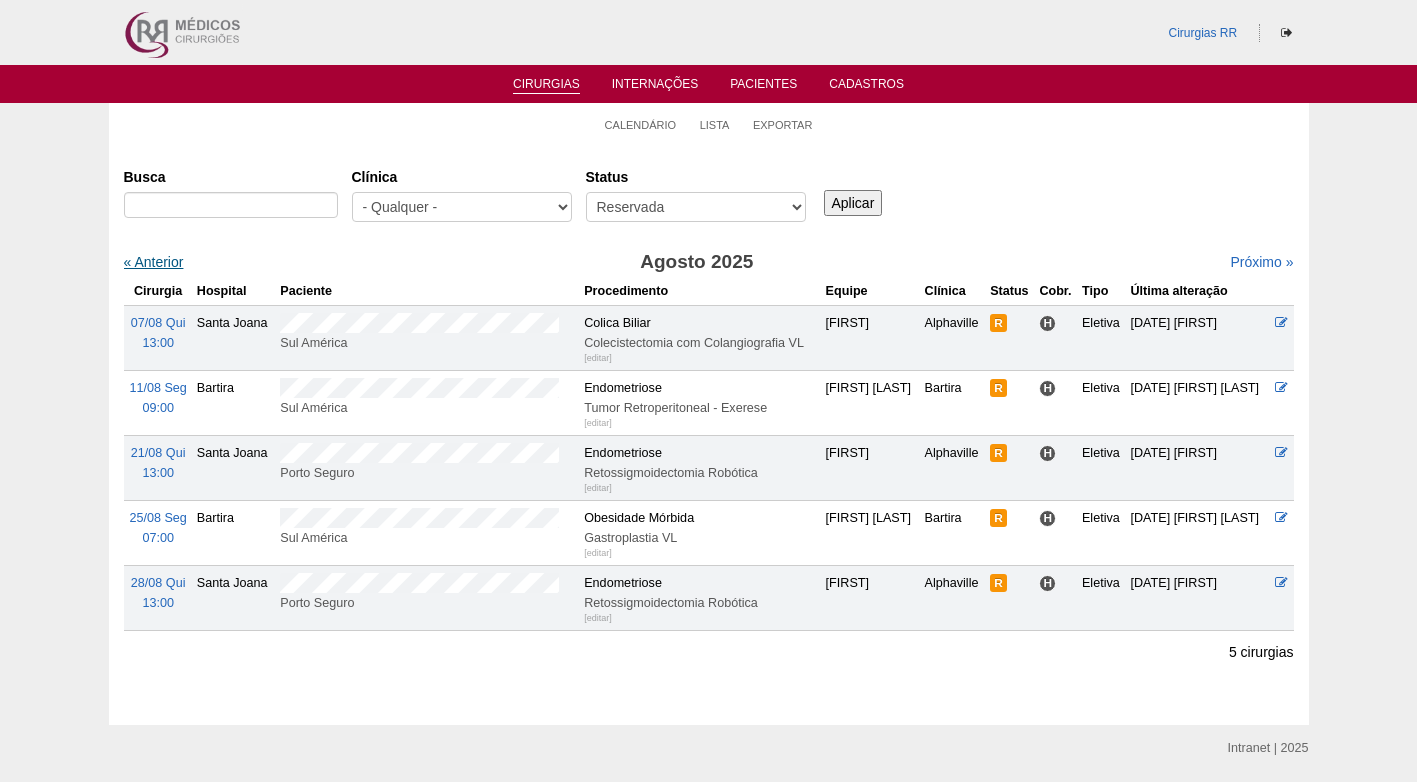 click on "« Anterior" at bounding box center (154, 262) 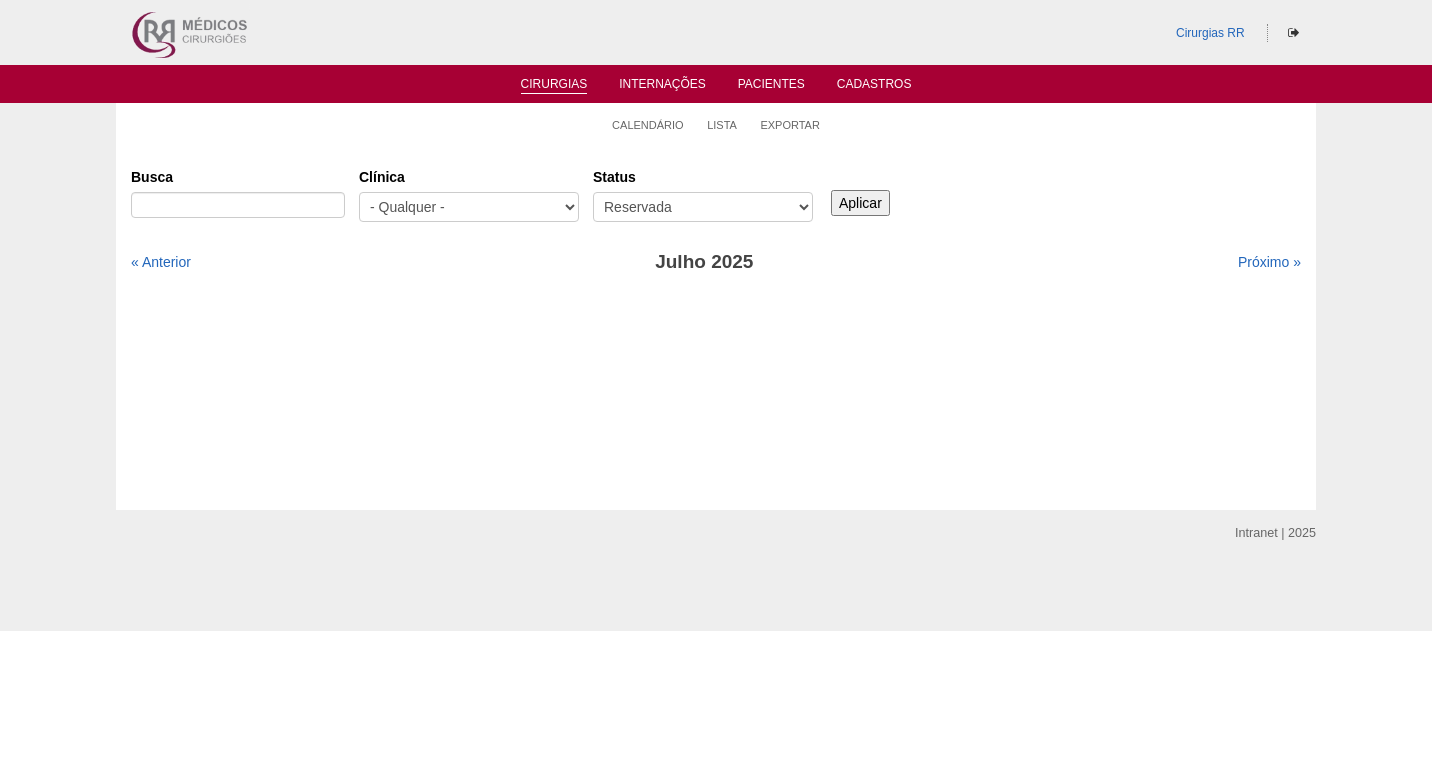 scroll, scrollTop: 0, scrollLeft: 0, axis: both 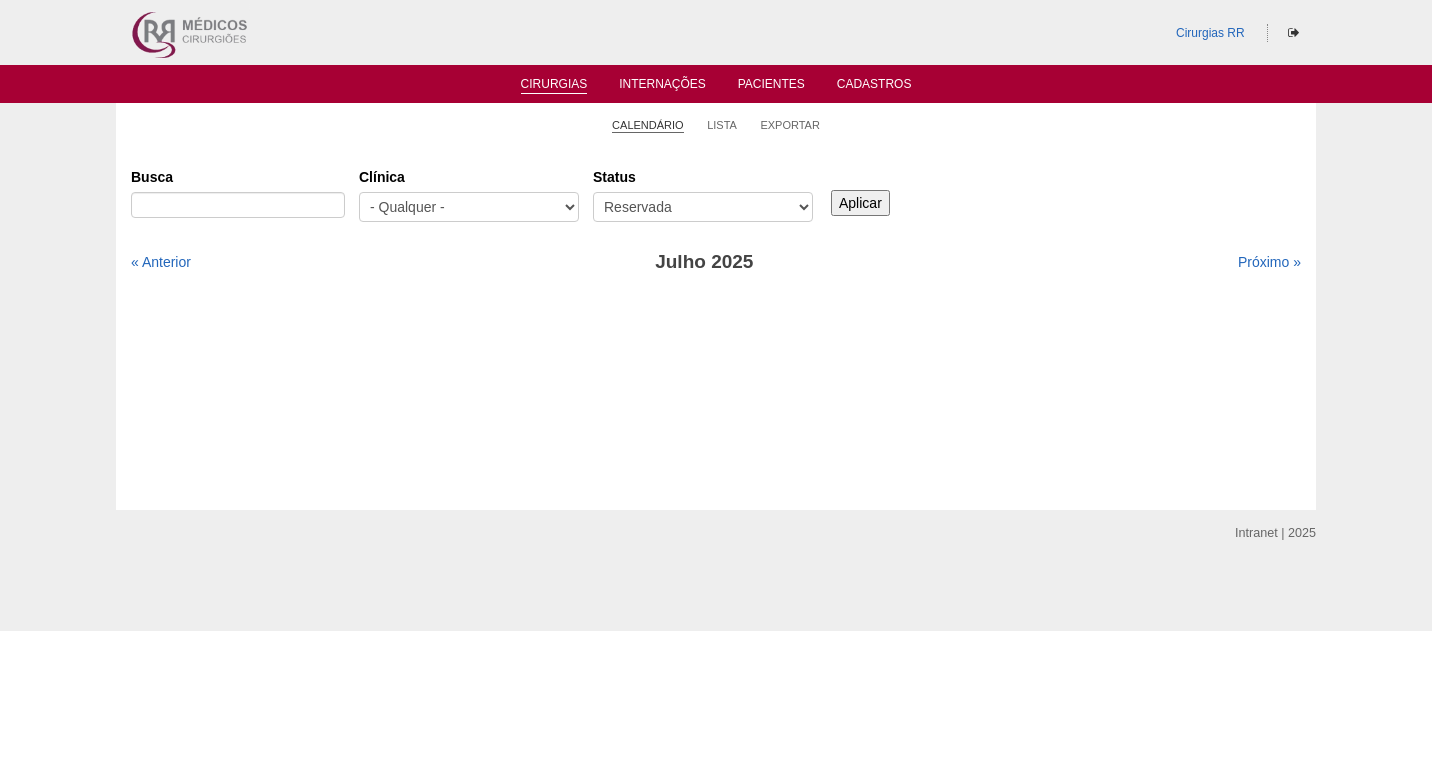 click on "Calendário" at bounding box center [648, 125] 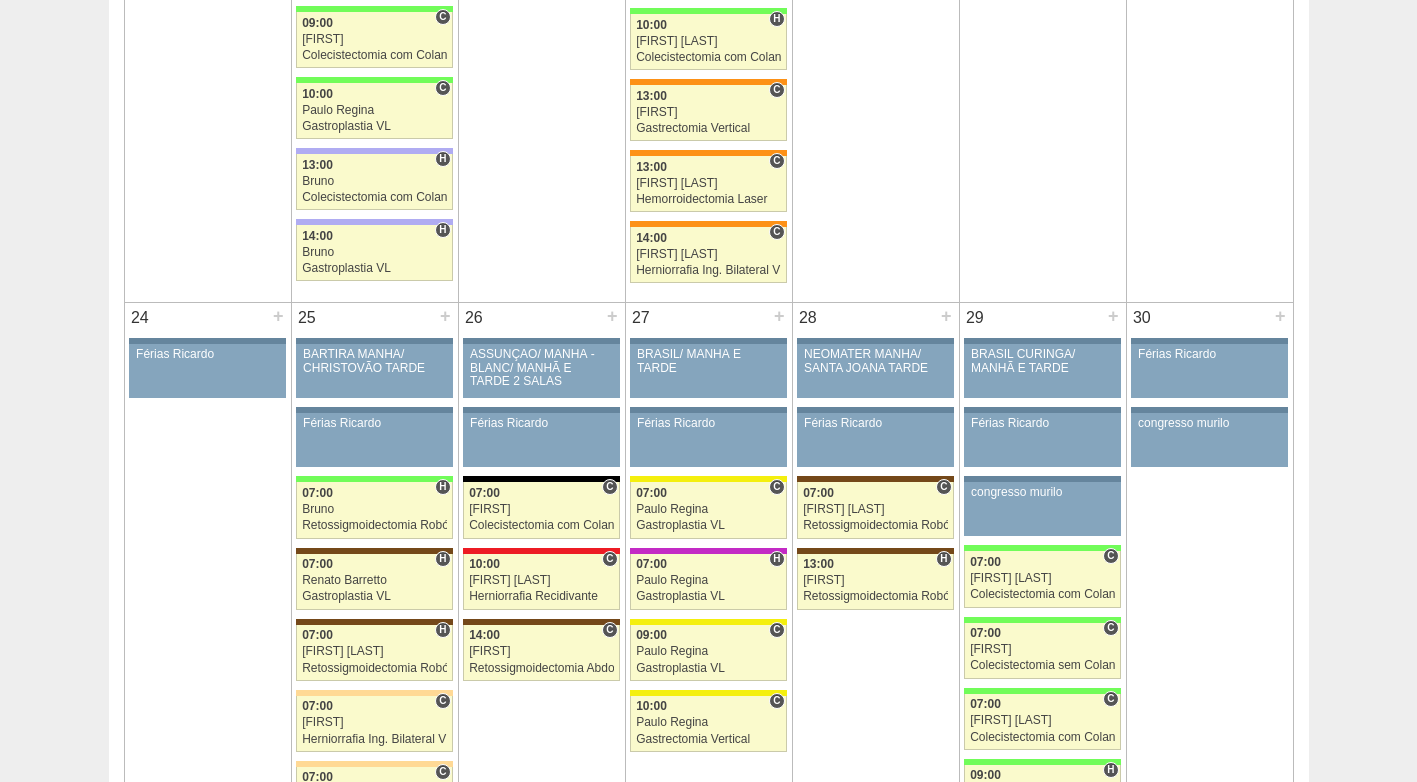 scroll, scrollTop: 3800, scrollLeft: 0, axis: vertical 